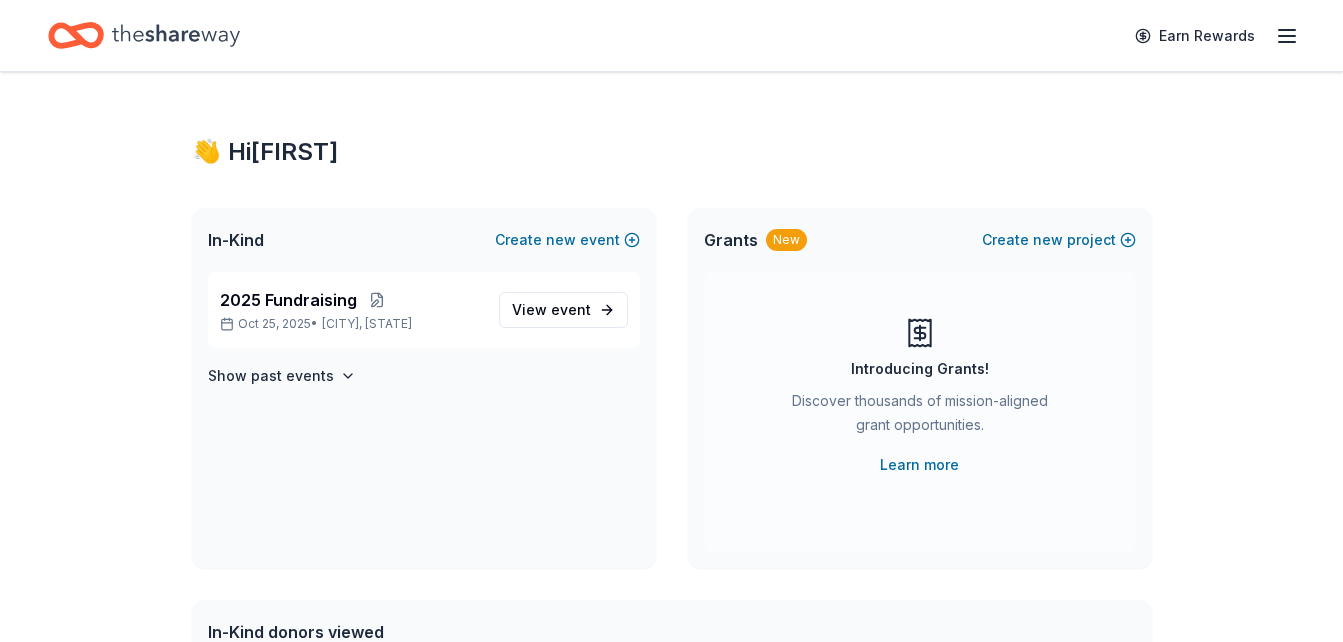 scroll, scrollTop: 0, scrollLeft: 0, axis: both 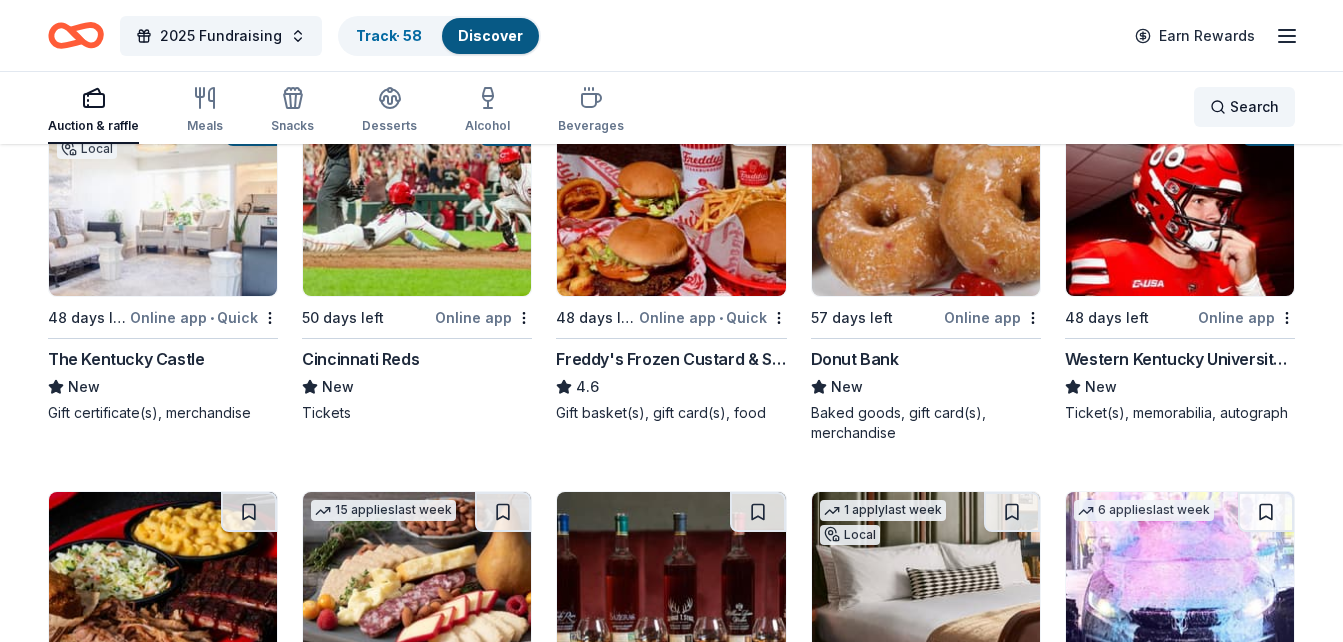 click on "Search" at bounding box center [1254, 107] 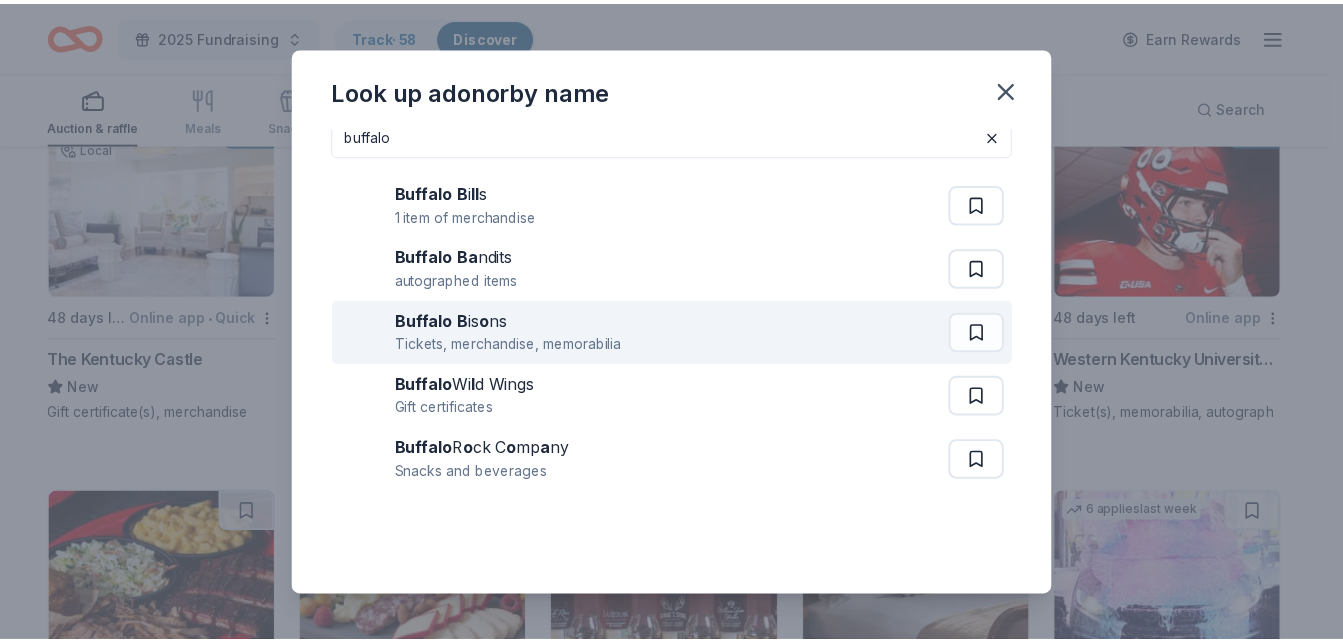 scroll, scrollTop: 0, scrollLeft: 0, axis: both 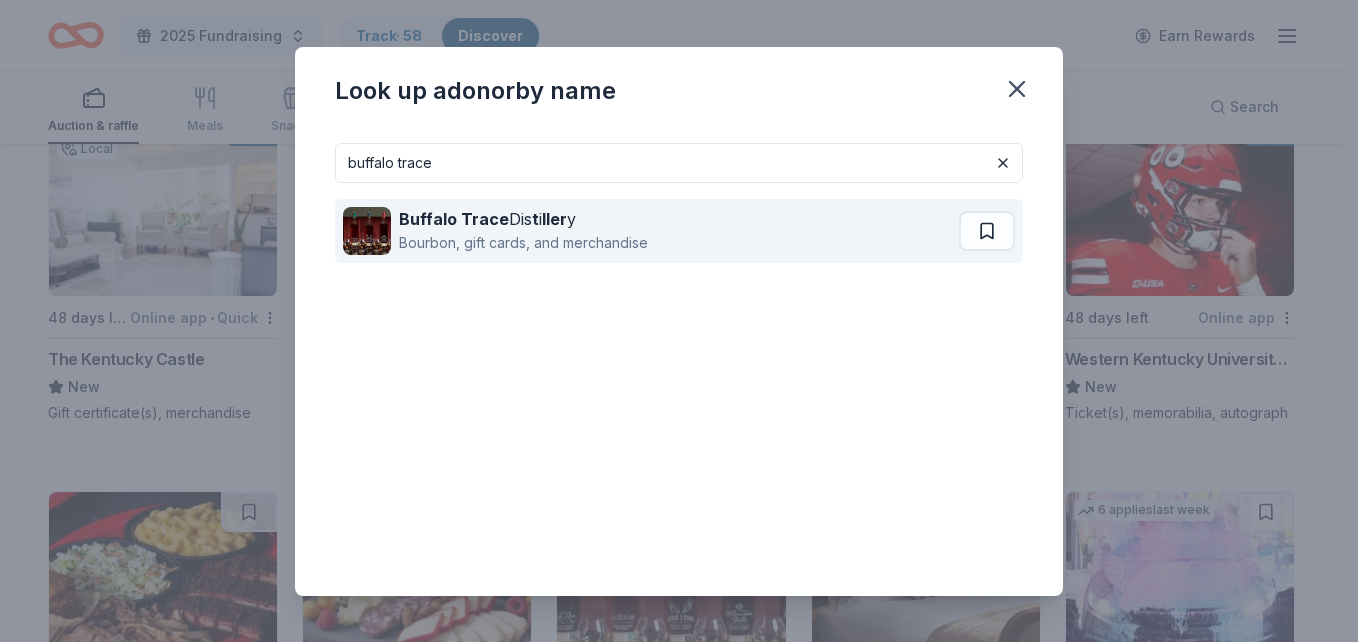 type on "buffalo trace" 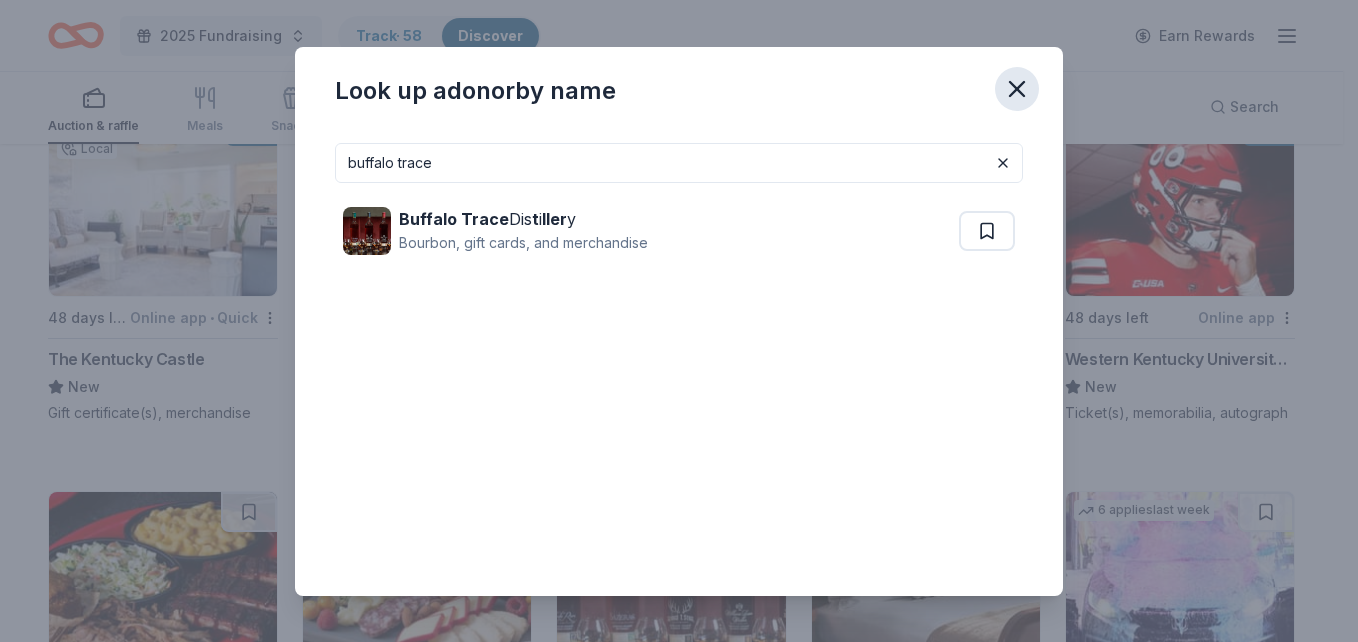 click at bounding box center (1017, 89) 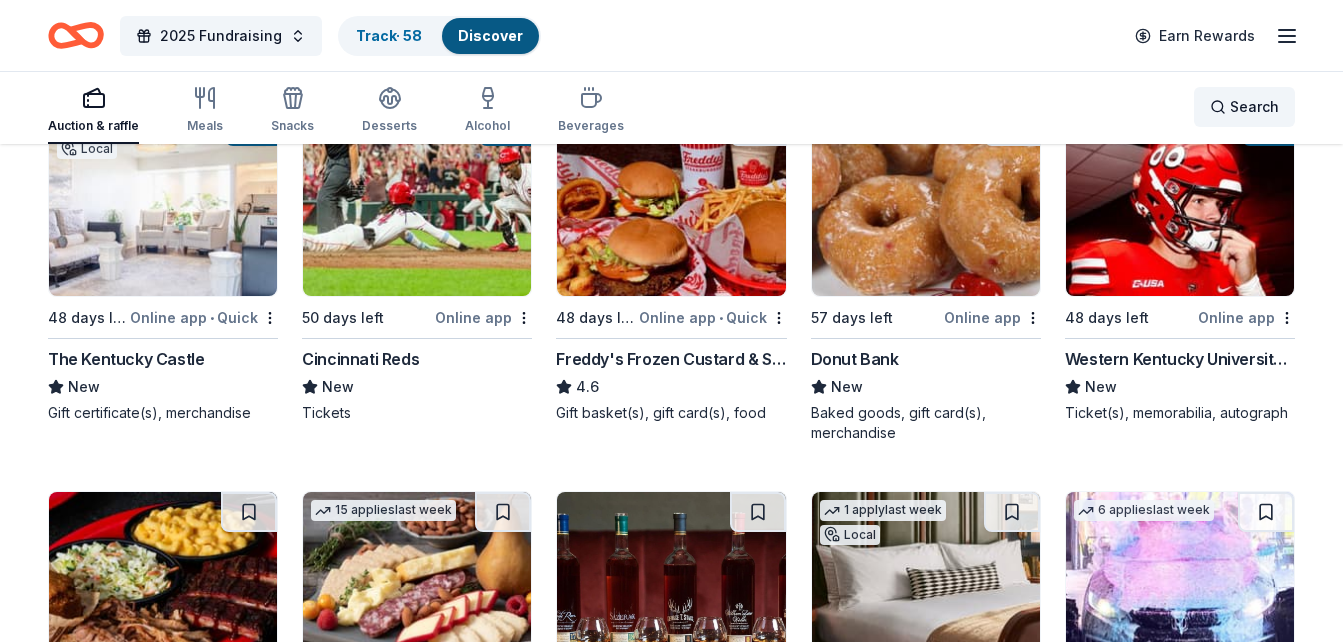 click on "Search" at bounding box center (1254, 107) 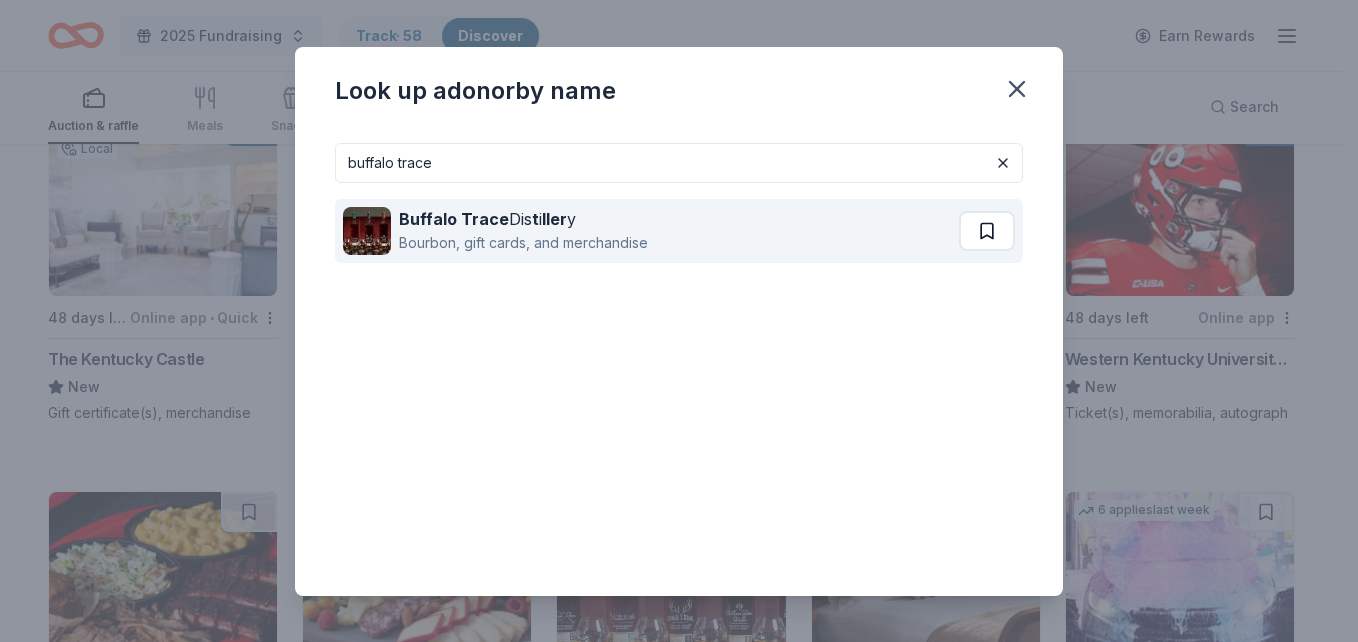 type on "buffalo trace" 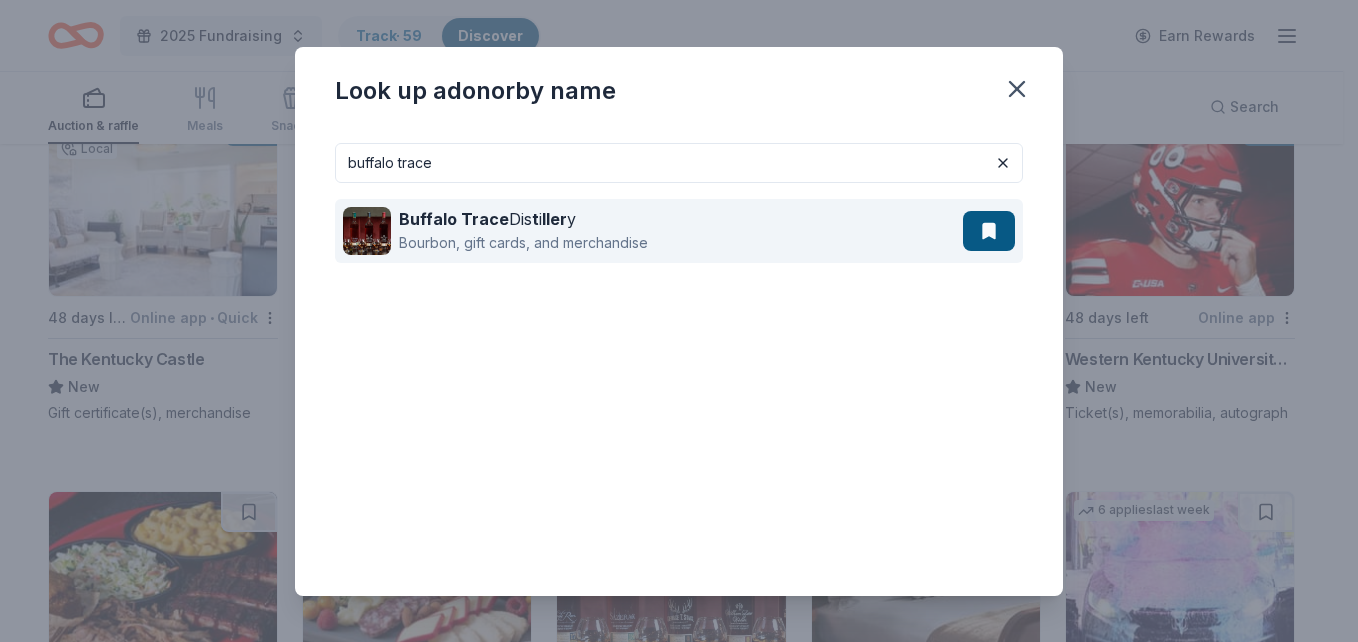drag, startPoint x: 741, startPoint y: 174, endPoint x: 693, endPoint y: 205, distance: 57.14018 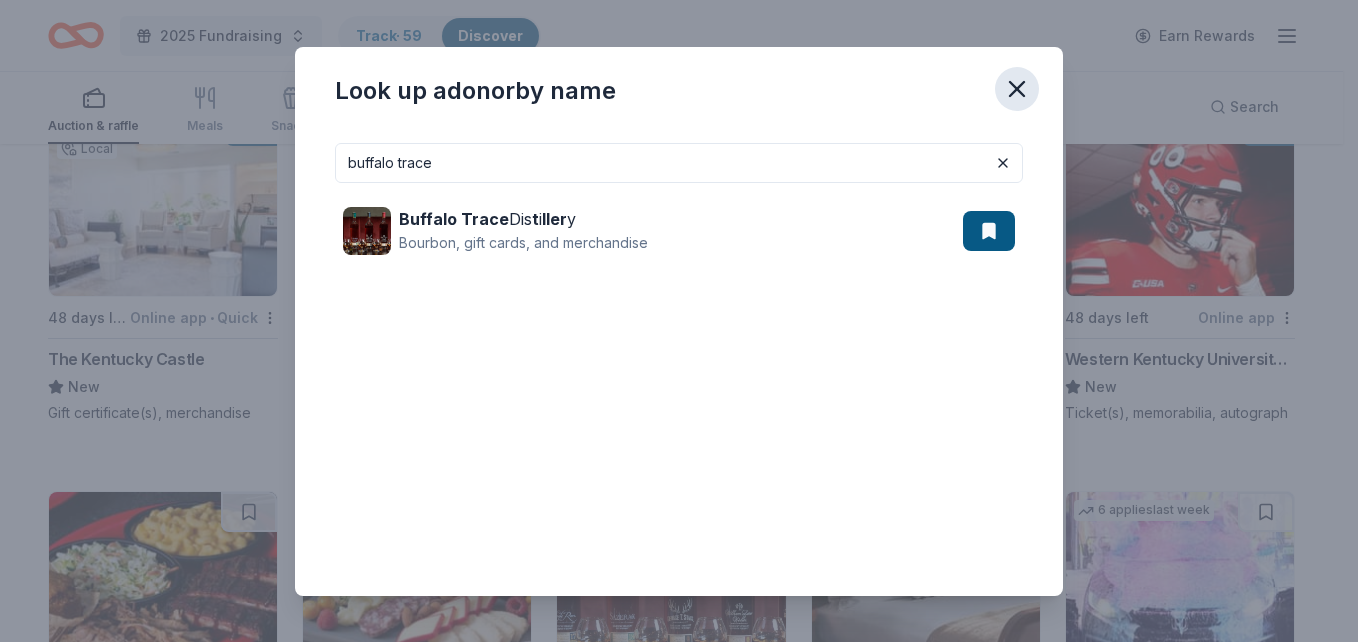 click 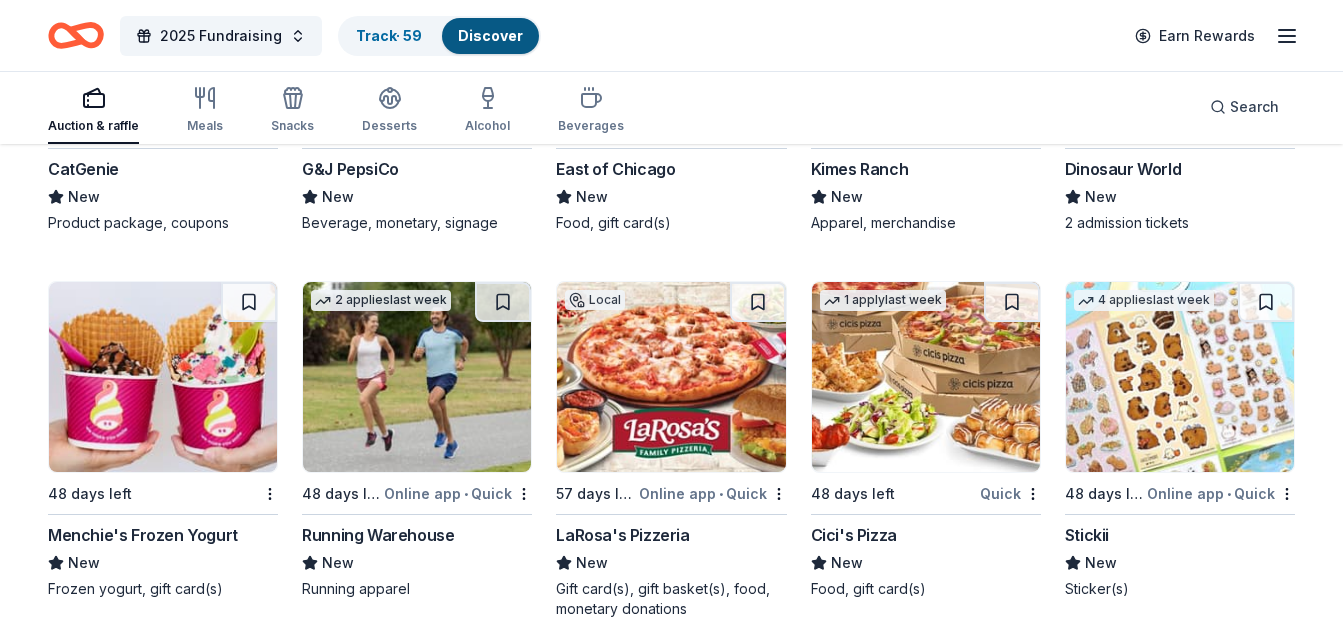 scroll, scrollTop: 6590, scrollLeft: 0, axis: vertical 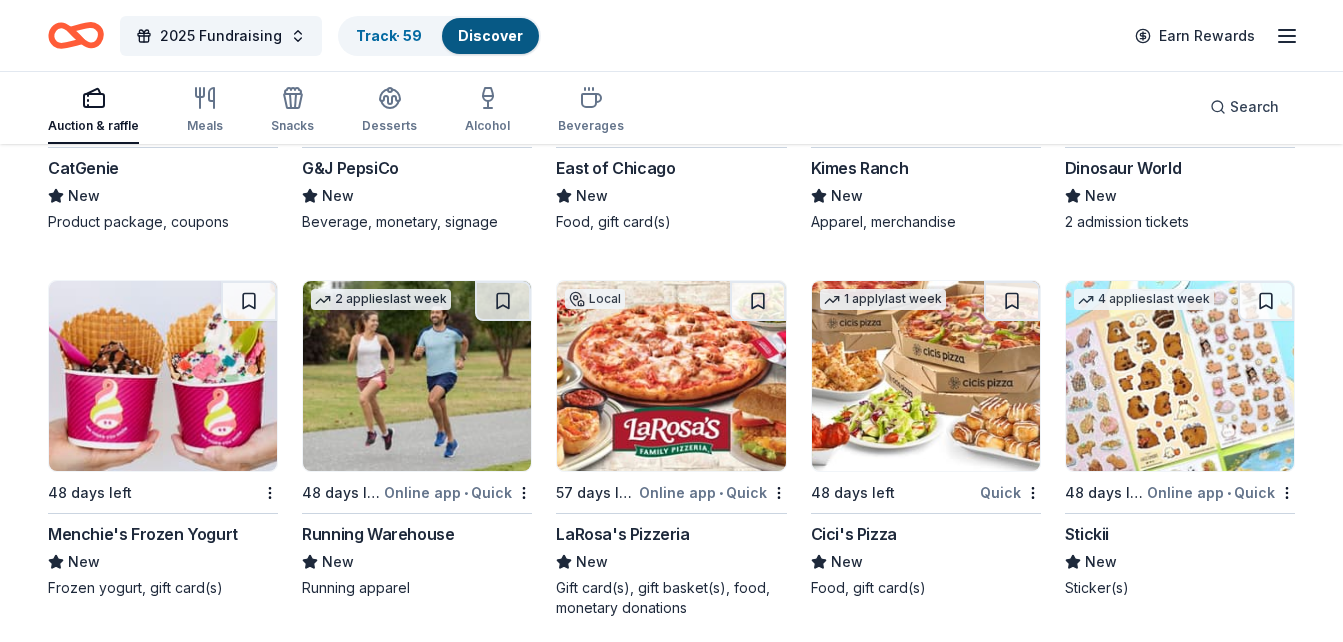 click on "New" at bounding box center [671, 562] 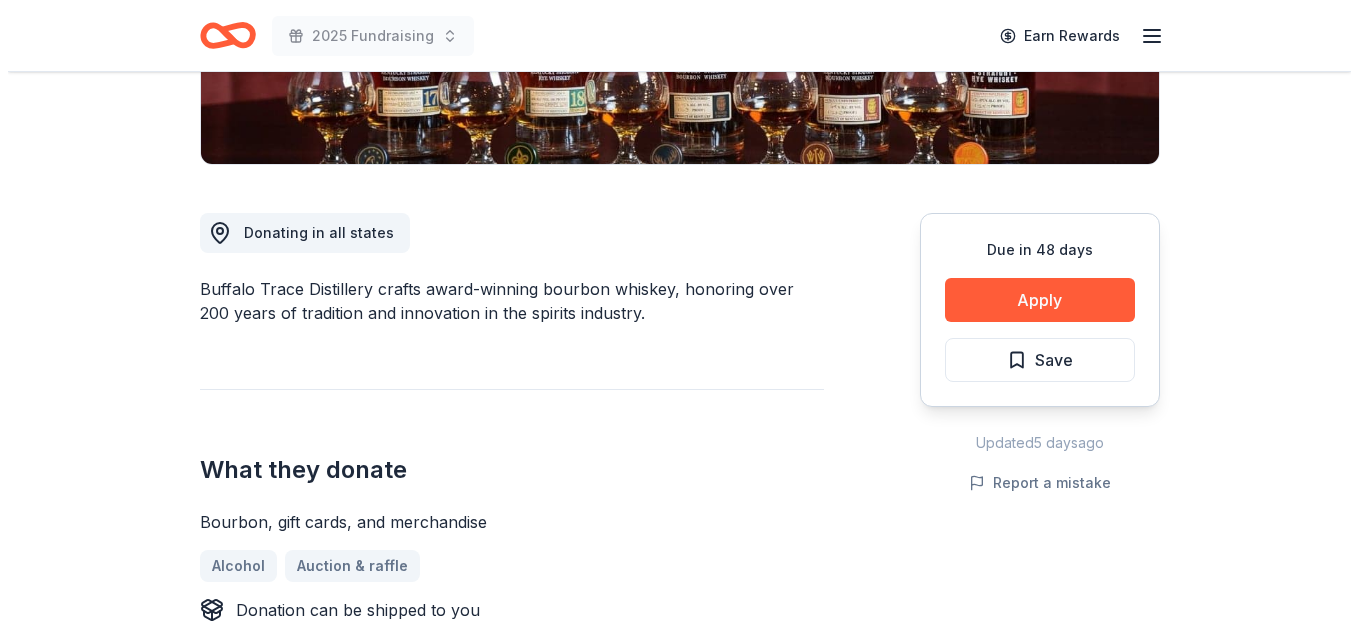 scroll, scrollTop: 479, scrollLeft: 0, axis: vertical 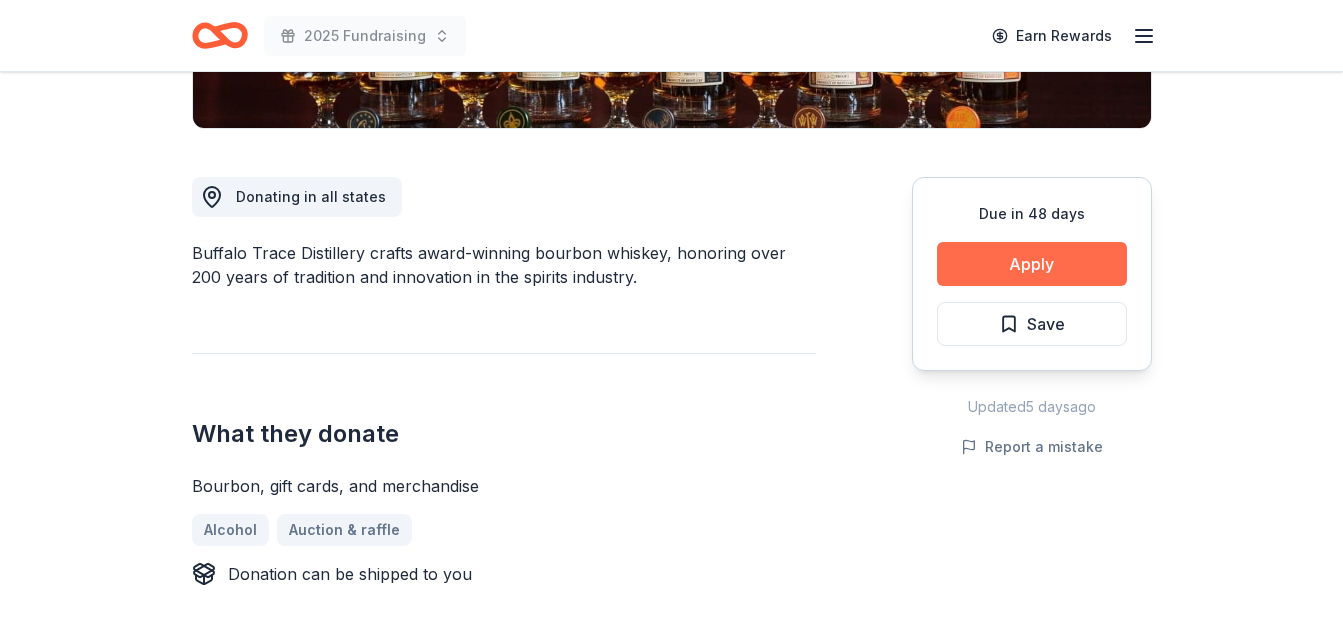 click on "Apply" at bounding box center [1032, 264] 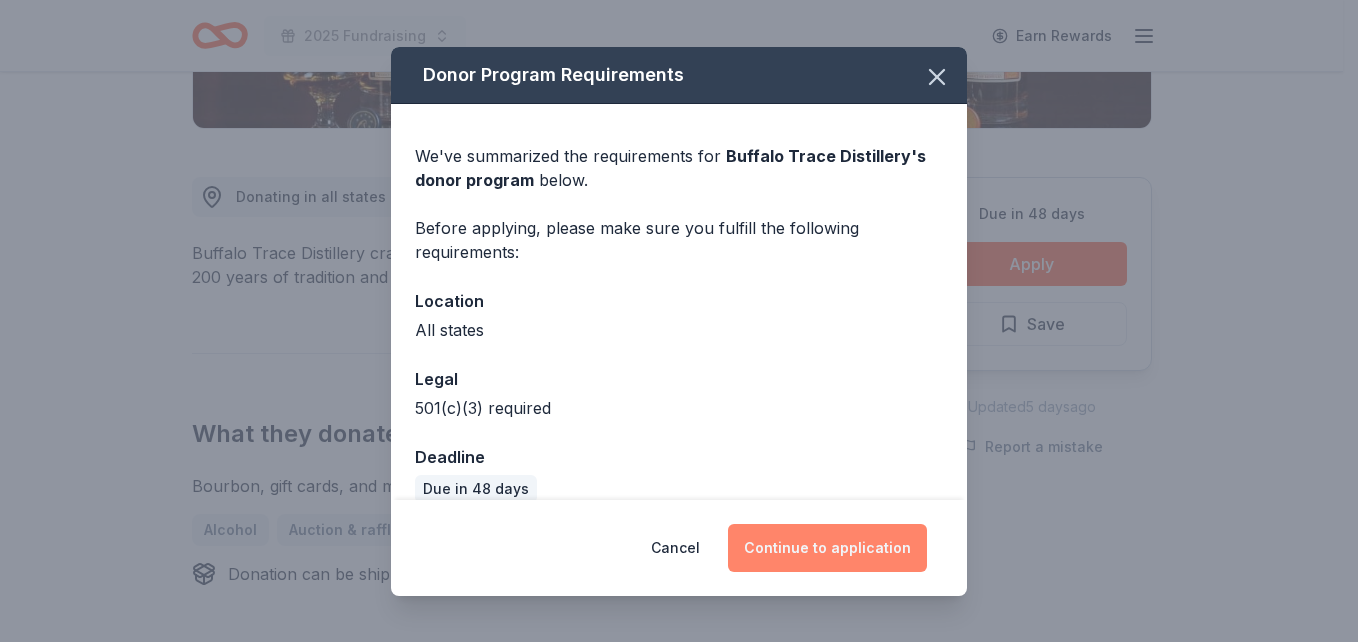 click on "Continue to application" at bounding box center [827, 548] 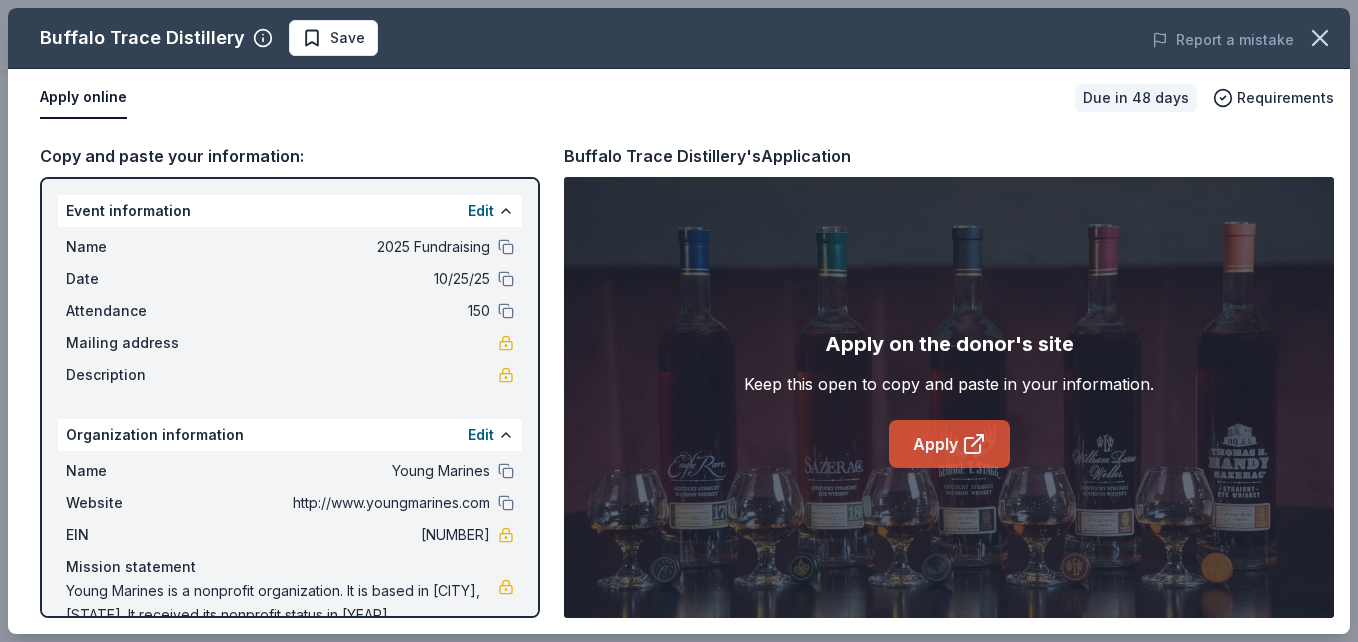 click on "Apply" at bounding box center [949, 444] 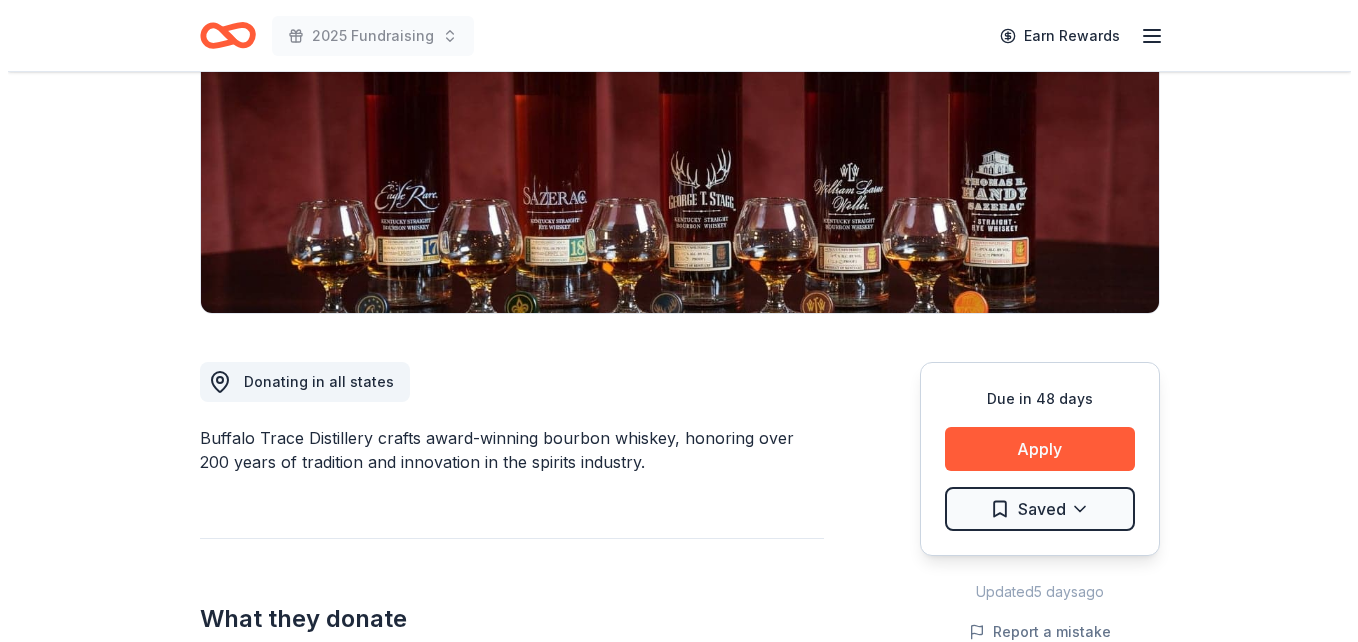 scroll, scrollTop: 296, scrollLeft: 0, axis: vertical 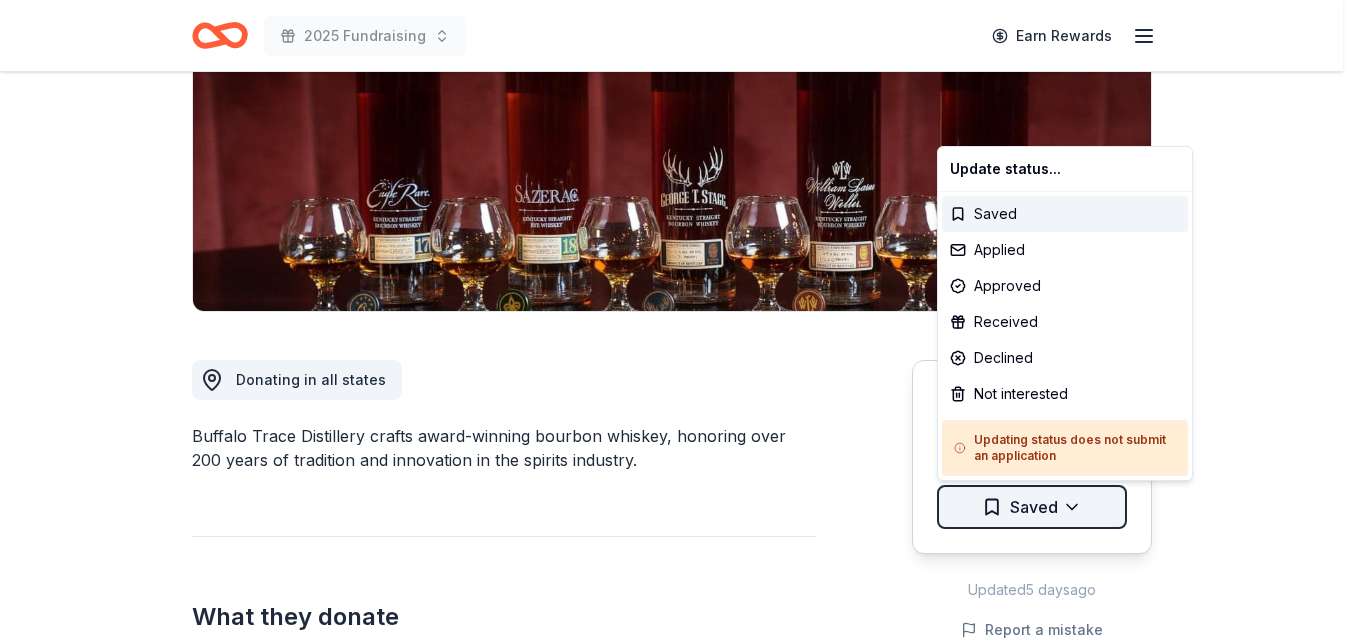 click on "[YEAR] Fundraising Earn Rewards Due in 48 days Share [BRAND] Distillery New Share Donating in all states [BRAND] Distillery crafts award-winning bourbon whiskey, honoring over 200 years of tradition and innovation in the spirits industry. What they donate Bourbon, gift cards, and merchandise Alcohol Auction & raffle Donation can be shipped to you Who they donate to Preferred 501(c)(3) required Upgrade to Pro to view approval rates and average donation values Due in 48 days Apply Saved Updated 5 days ago Report a mistake New Be the first to review this company! Leave a review Similar donors 1 apply last week 36 days left [BRAND] 4.6 Monetary grants, no greater than 10% of program's overall budget 48 days left Online app [BRAND] Brewing Co. New Beer, gift card(s) Local 50 days left Online app [BRAND] Co-op New Gift cards, food and drink, gift baskets Local 48 days left Online app [BRAND] Spirits New Gin, whiskey, gift cards, and merchandise Local 48 days left Online app New Local New New" at bounding box center [679, 25] 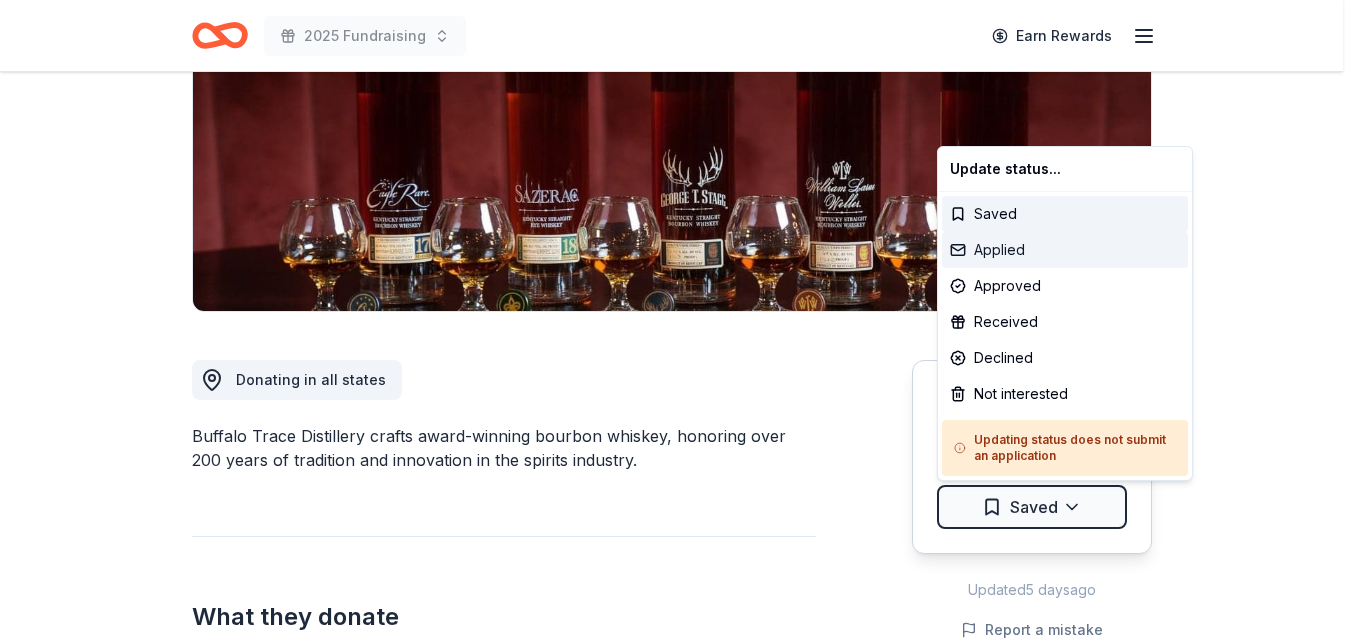 click on "Applied" at bounding box center (1065, 250) 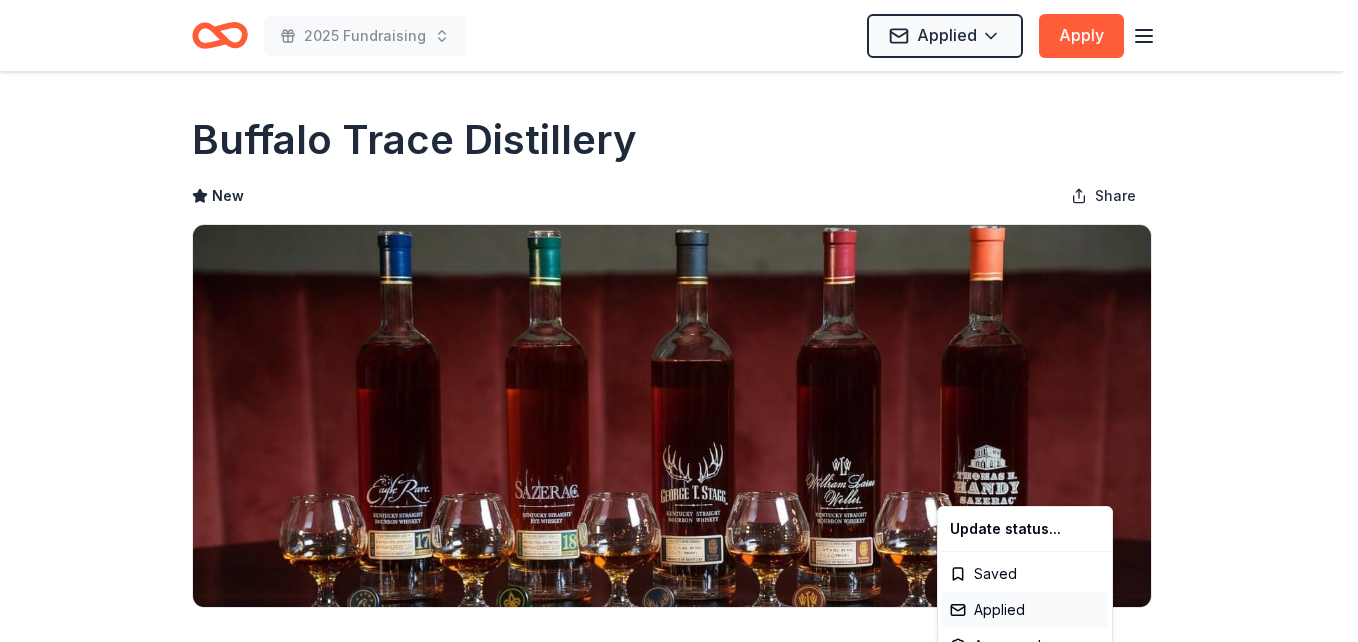 scroll, scrollTop: 0, scrollLeft: 0, axis: both 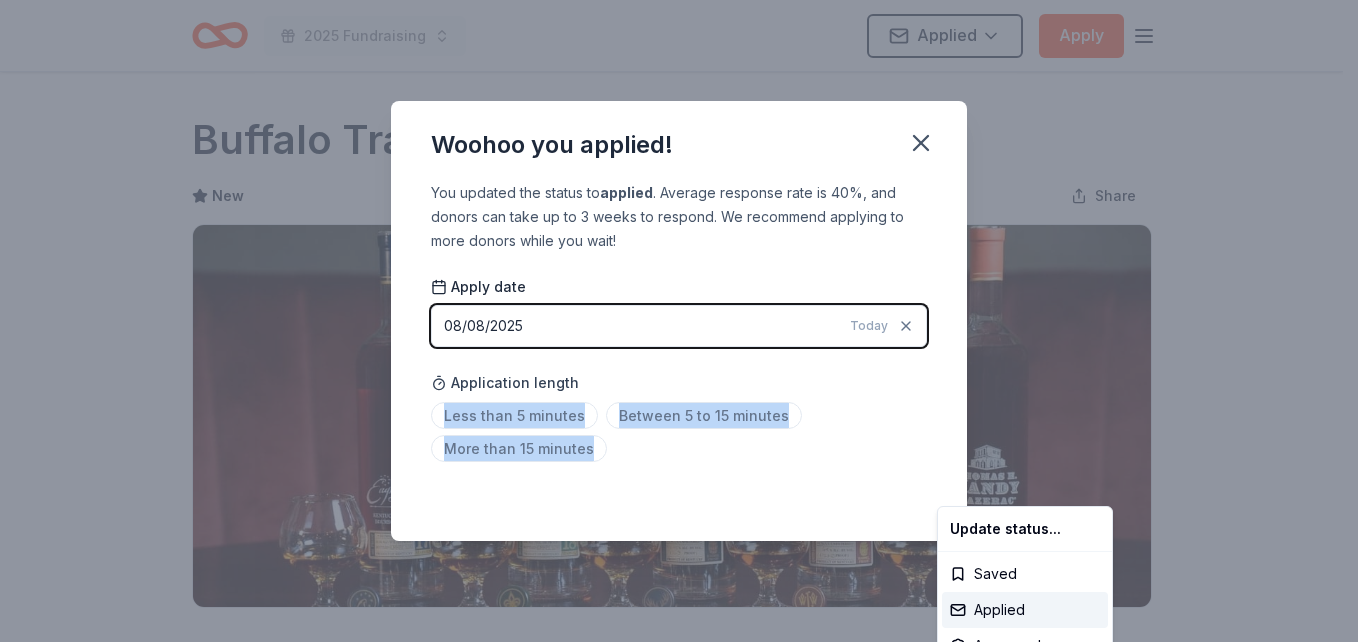 drag, startPoint x: 879, startPoint y: 473, endPoint x: 507, endPoint y: 398, distance: 379.48517 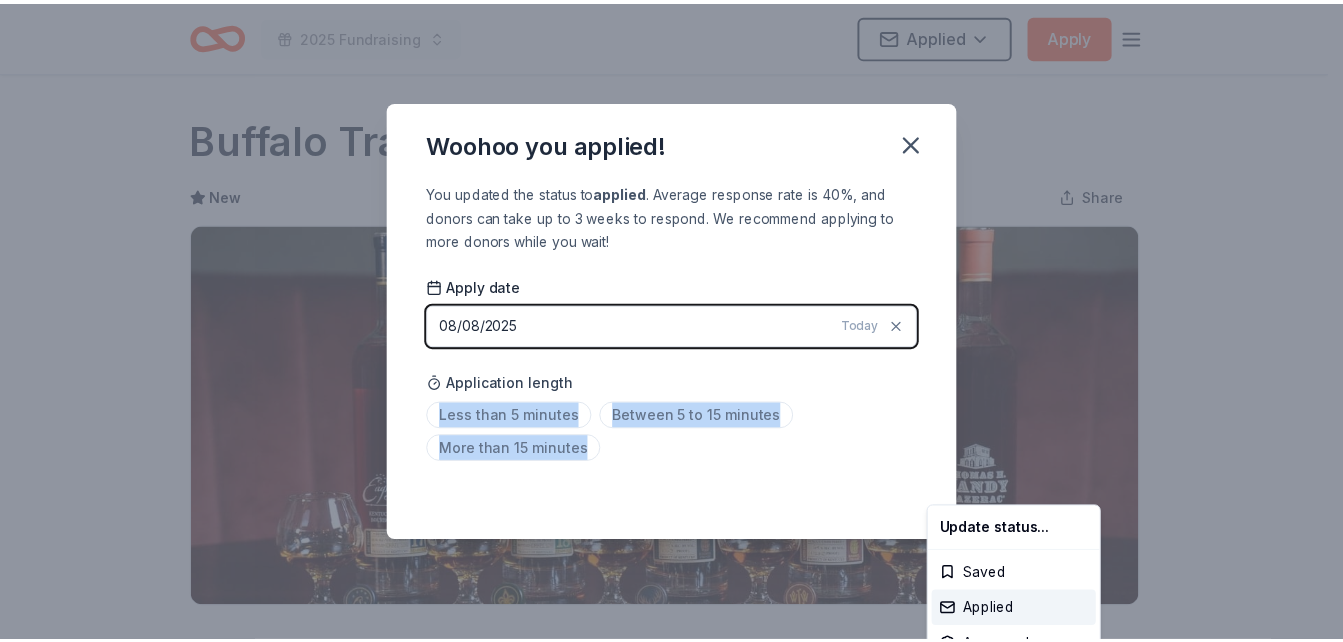 scroll, scrollTop: 482, scrollLeft: 0, axis: vertical 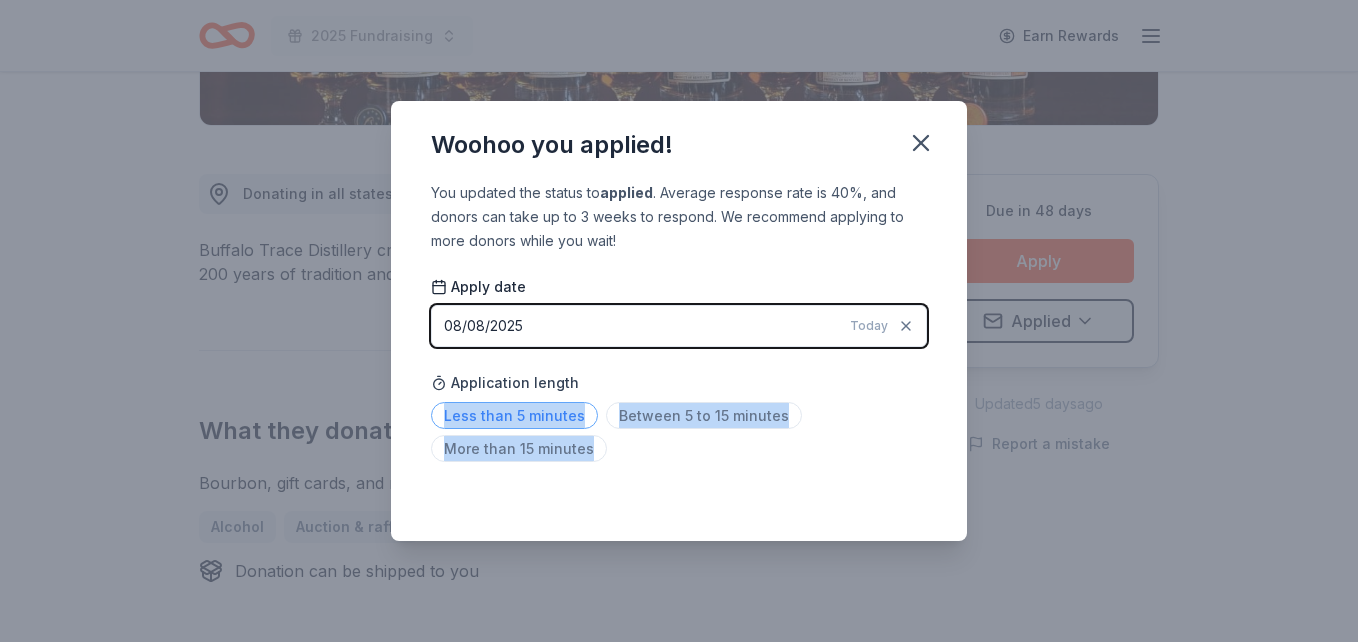 drag, startPoint x: 507, startPoint y: 398, endPoint x: 499, endPoint y: 409, distance: 13.601471 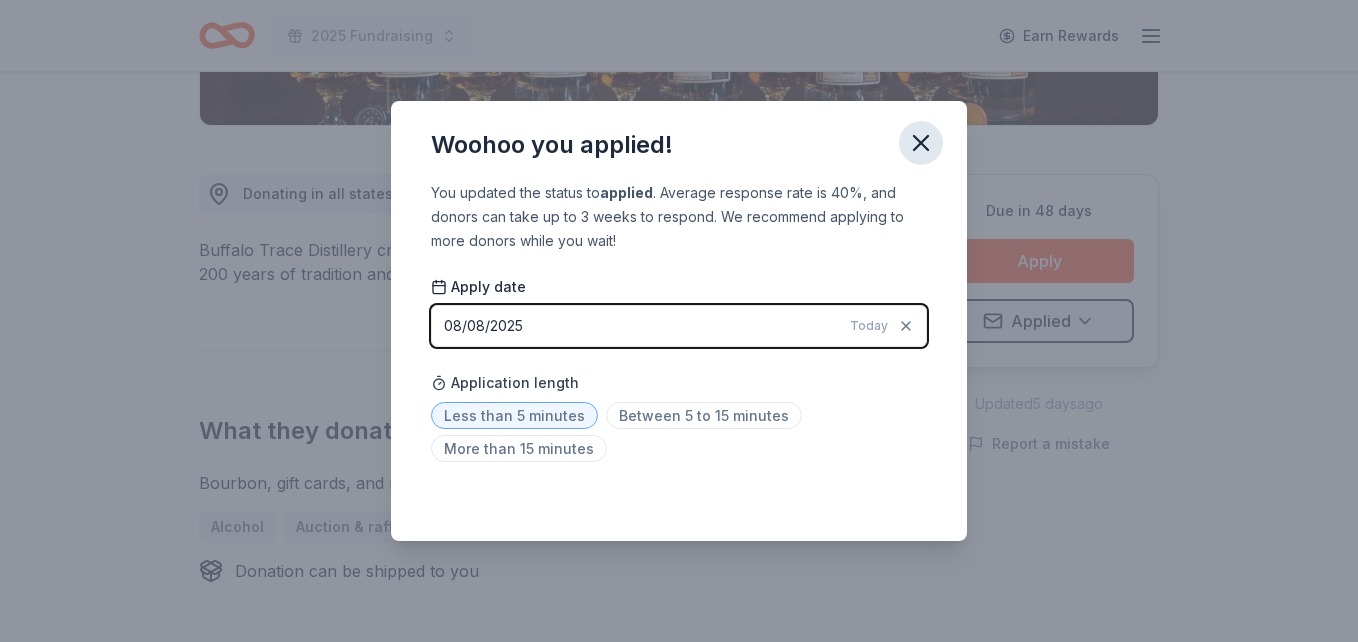 click 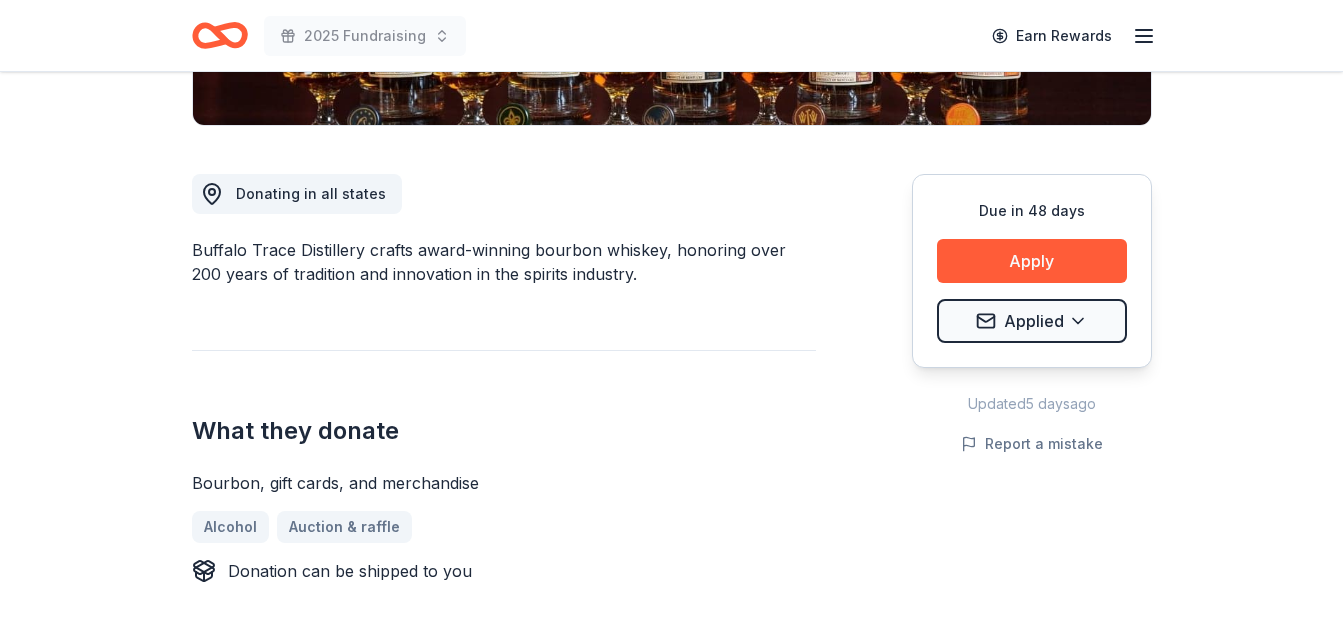 click on "[BRAND] Distillery New Share Donating in all states [BRAND] Distillery crafts award-winning bourbon whiskey, honoring over 200 years of tradition and innovation in the spirits industry. What they donate Bourbon, gift cards, and merchandise Alcohol Auction & raffle Donation can be shipped to you Who they donate to Preferred 501(c)(3) required Upgrade to Pro to view approval rates and average donation values Due in 48 days Apply Applied Updated 5 days ago Report a mistake New Be the first to review this company! Leave a review Similar donors 1 apply last week 36 days left [BRAND] 4.6 Monetary grants, no greater than 10% of program's overall budget 48 days left Online app [BRAND] Brewing Co. New Beer, gift card(s) Local 50 days left Online app [BRAND] Co-op New Gift cards, food and drink, gift baskets Local 48 days left Online app [BRAND] Spirits New Gin, whiskey, gift cards, and merchandise Local 48 days left Online app The [BRAND] of [CITY] New Local 48 days left Online app New Local" at bounding box center (672, 787) 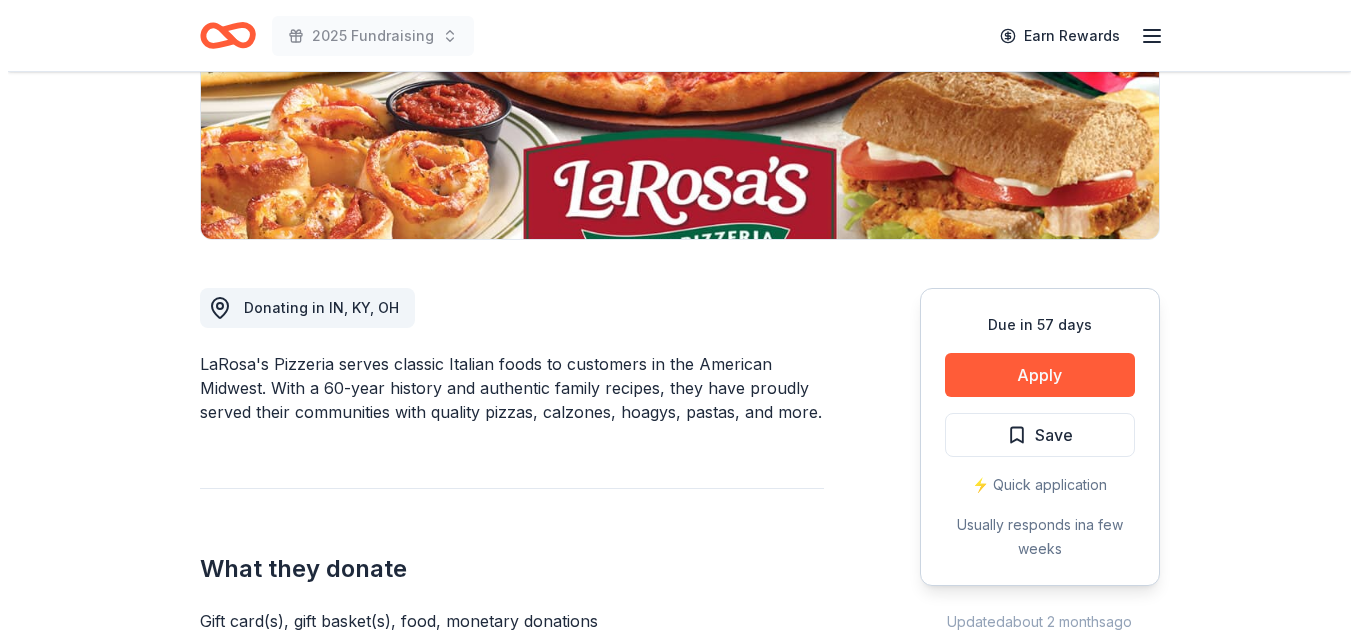 scroll, scrollTop: 428, scrollLeft: 0, axis: vertical 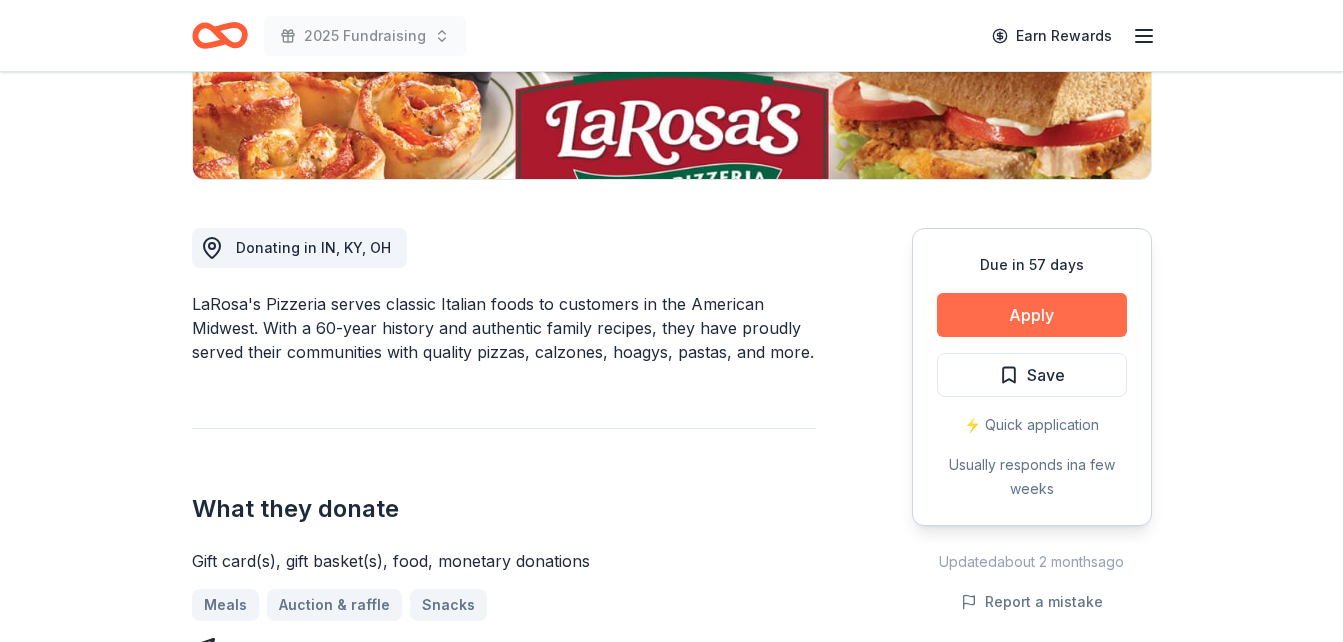 click on "Apply" at bounding box center [1032, 315] 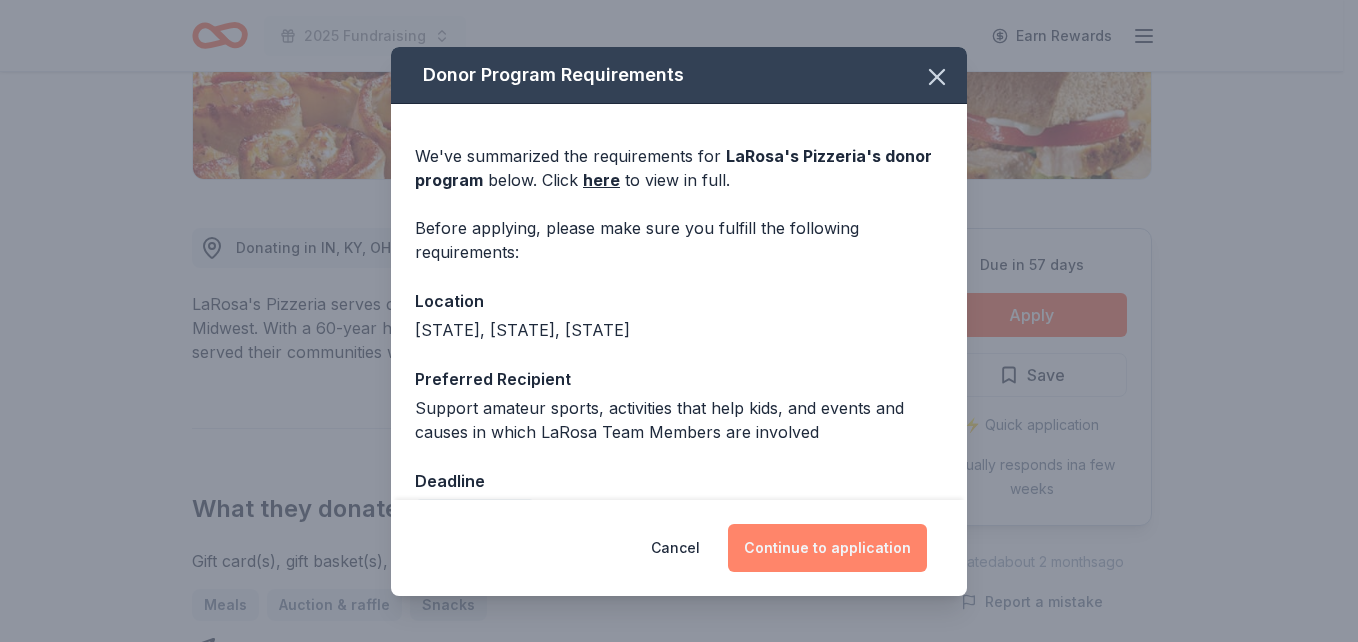 click on "Continue to application" at bounding box center [827, 548] 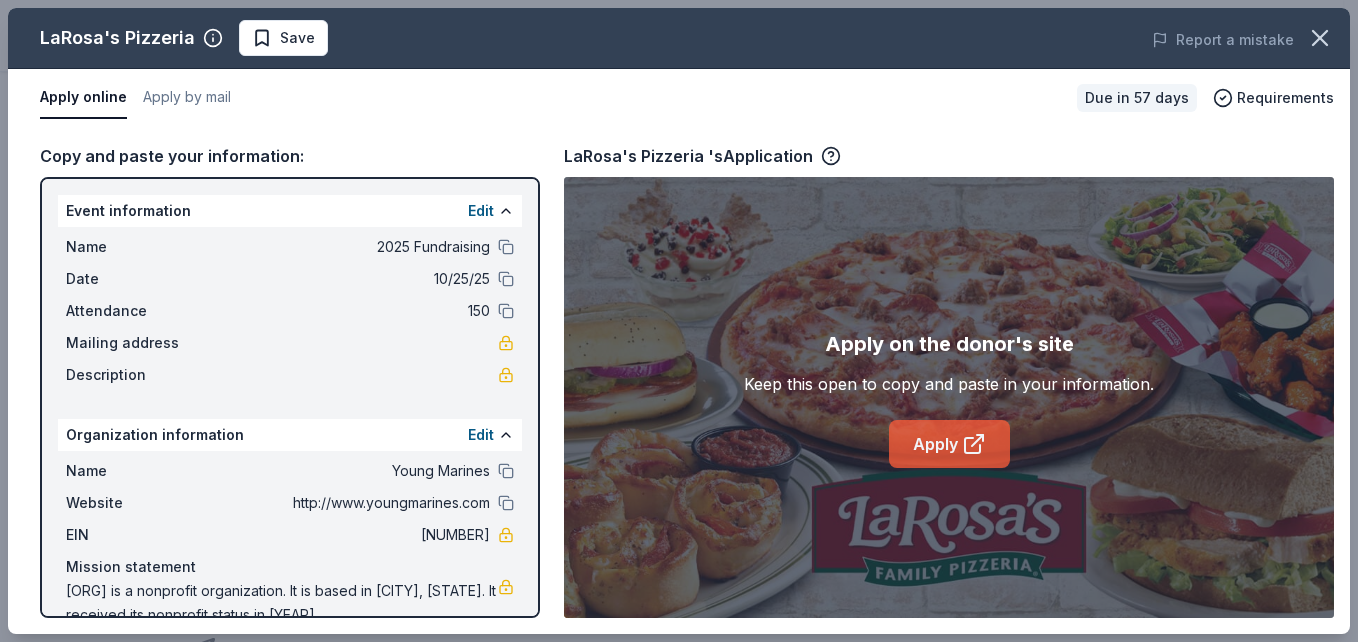 click on "Apply" at bounding box center (949, 444) 